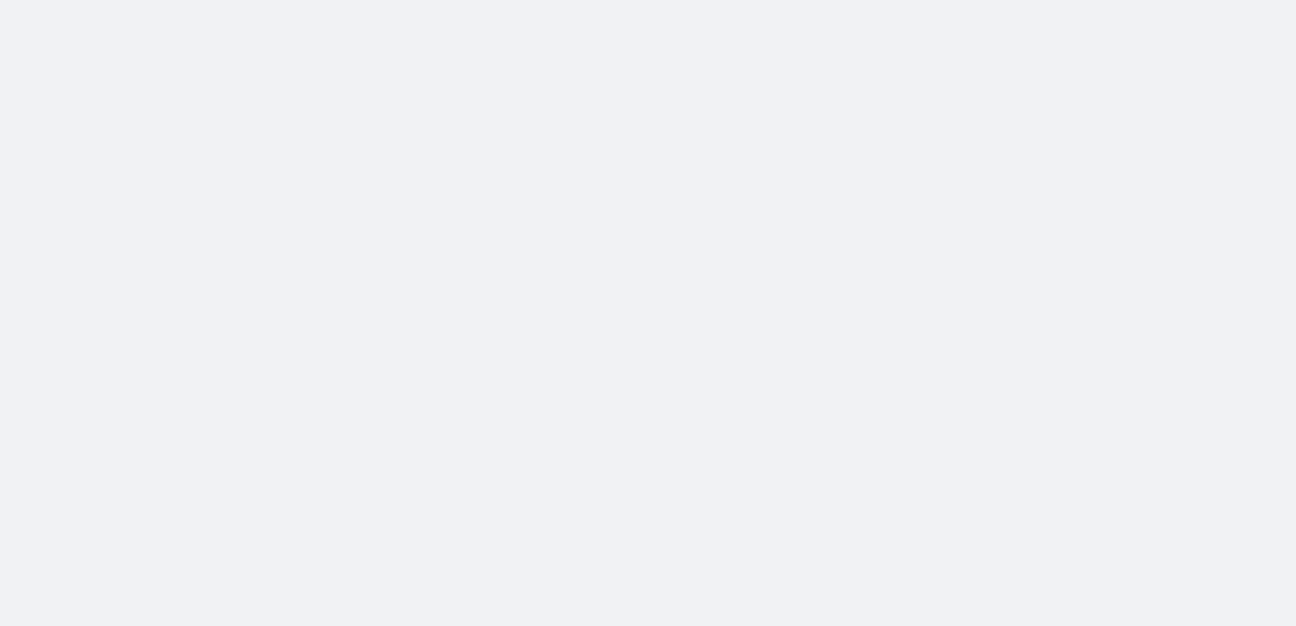 scroll, scrollTop: 0, scrollLeft: 0, axis: both 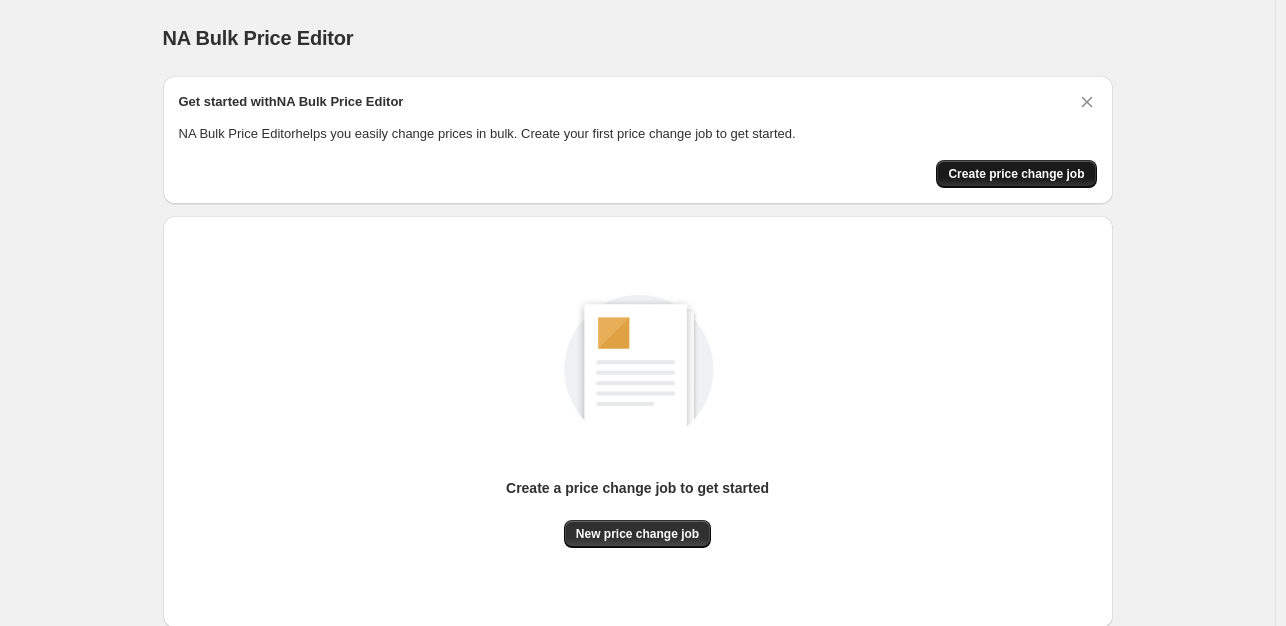 click on "Create price change job" at bounding box center (1016, 174) 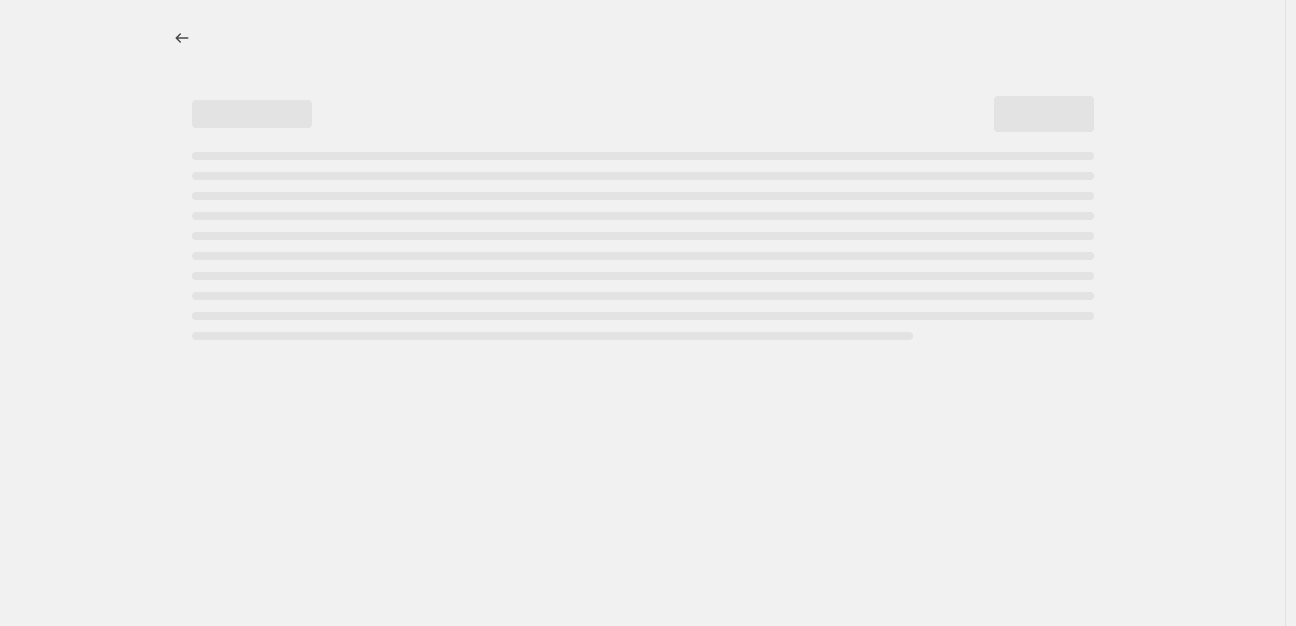 select on "percentage" 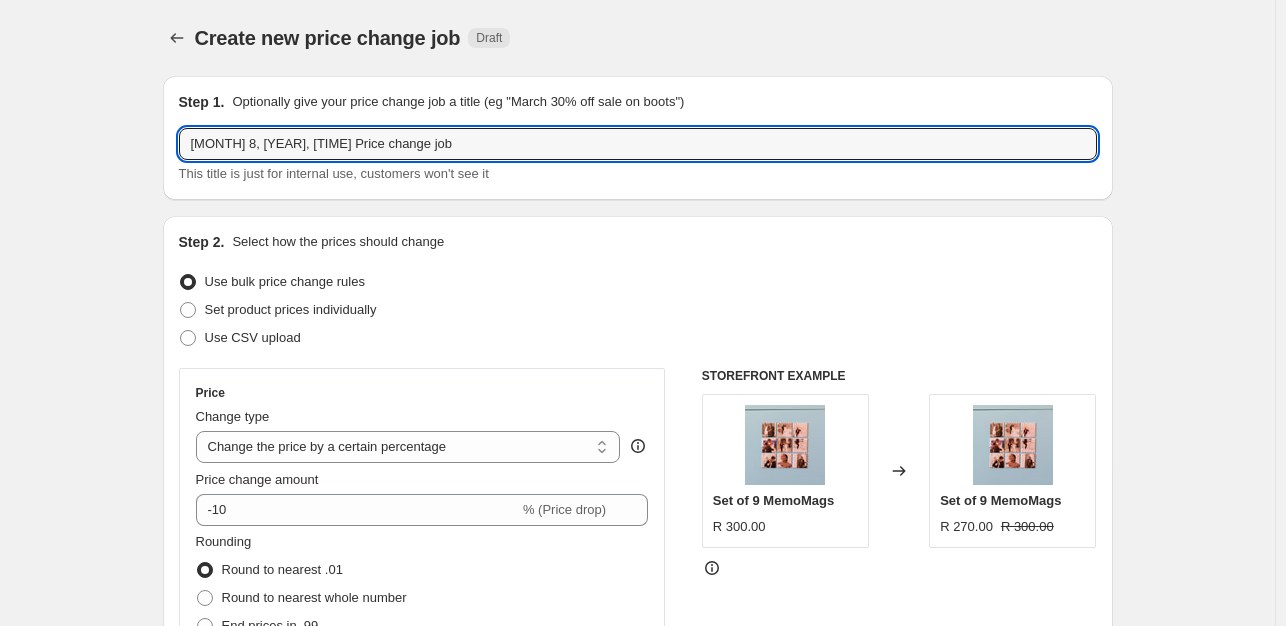 drag, startPoint x: 442, startPoint y: 149, endPoint x: 148, endPoint y: 157, distance: 294.10883 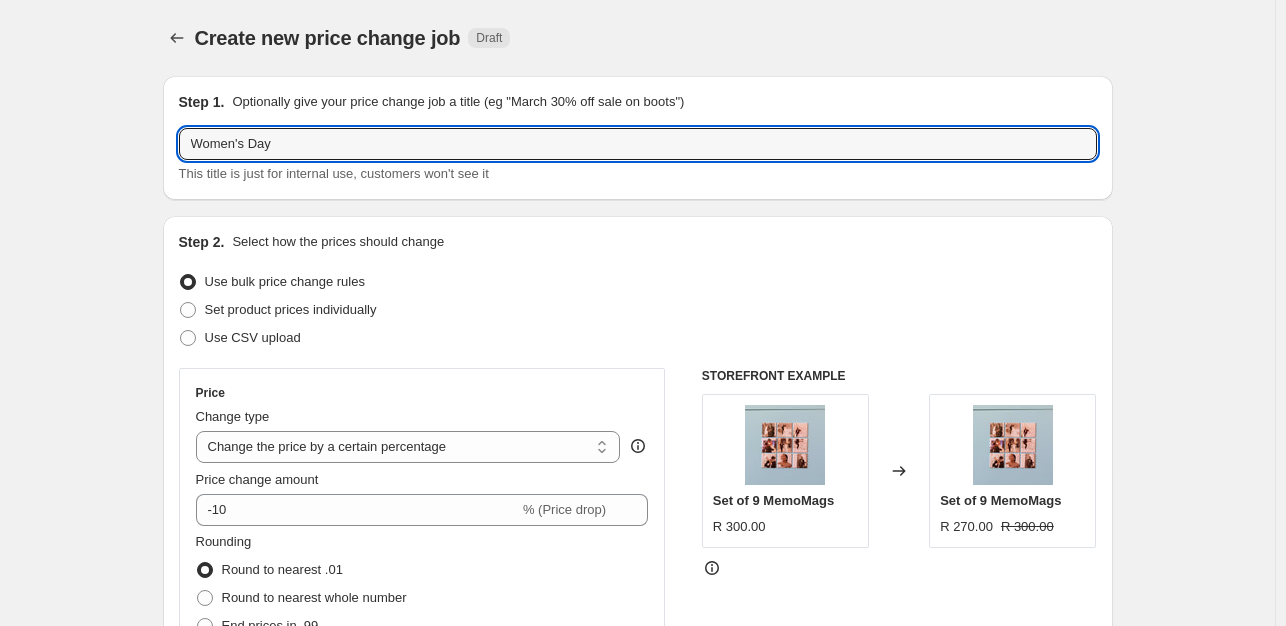 type on "Women's Day" 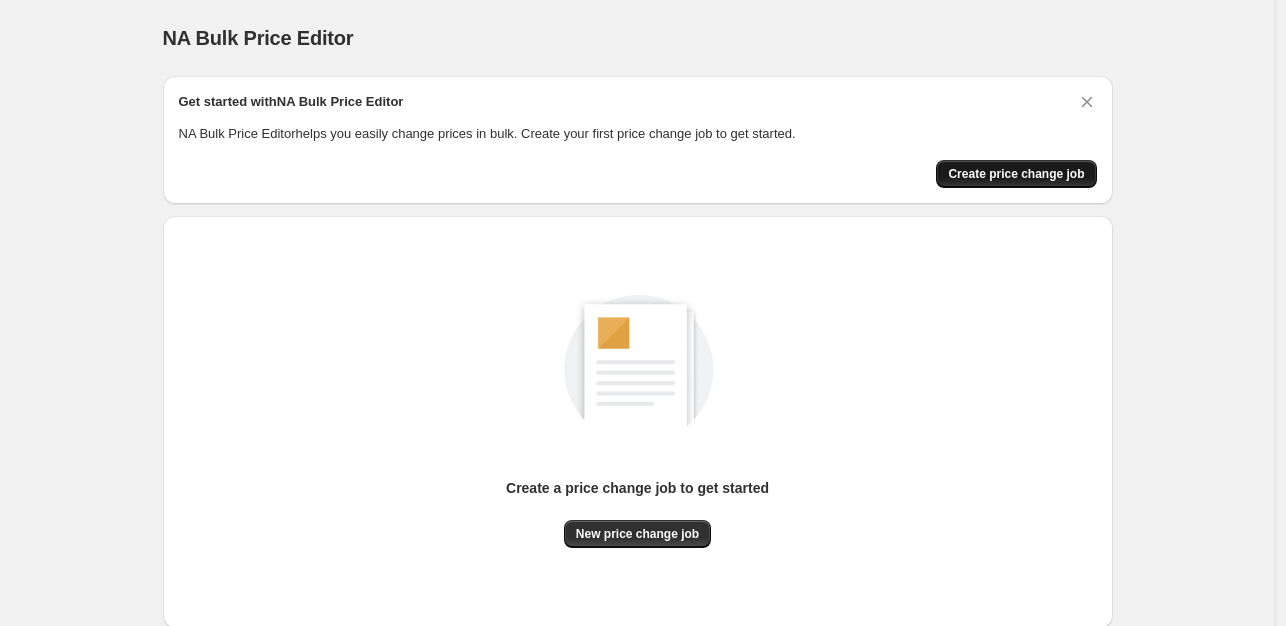click on "Create price change job" at bounding box center (1016, 174) 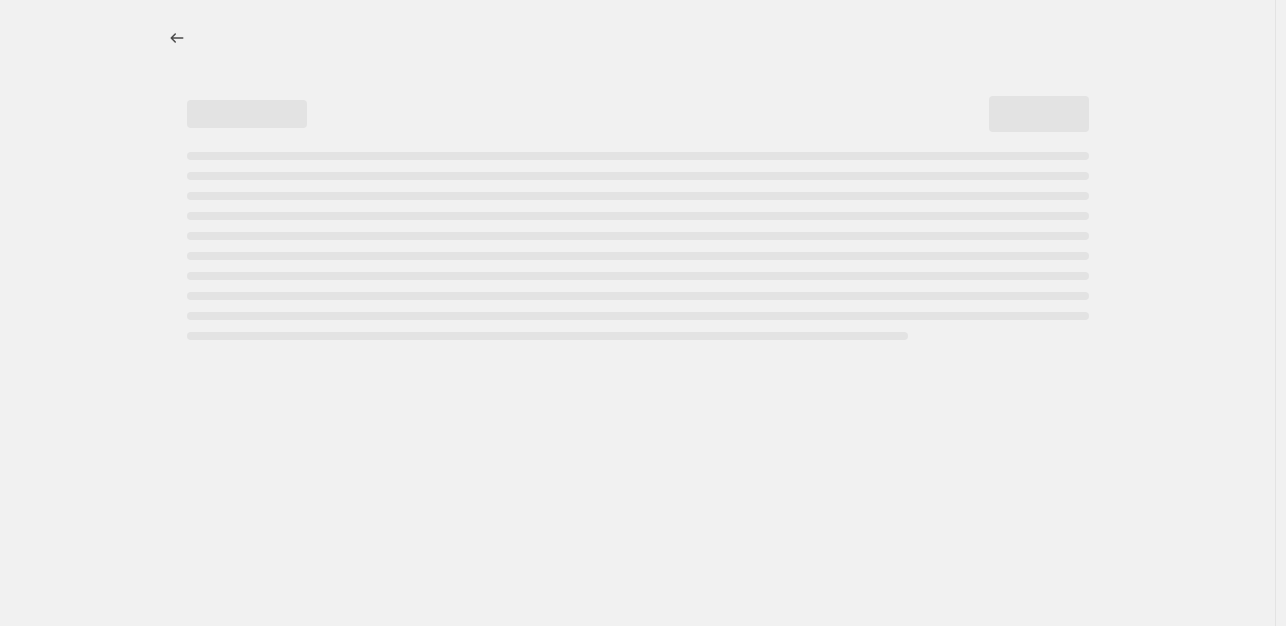 select on "percentage" 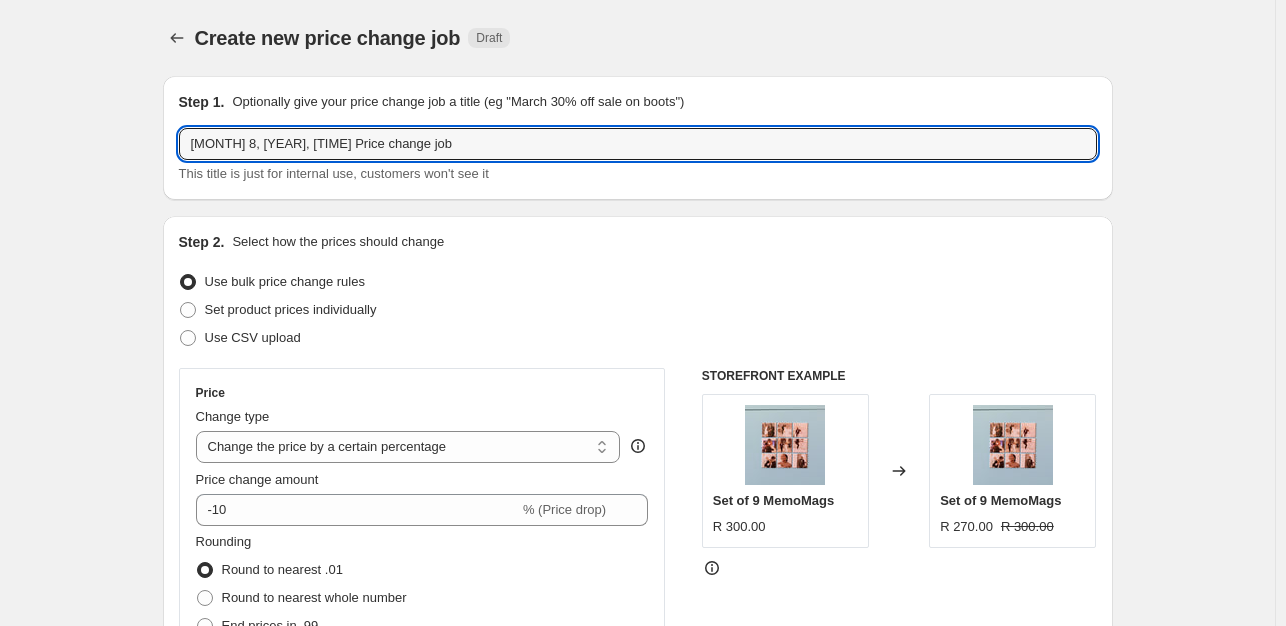drag, startPoint x: 471, startPoint y: 137, endPoint x: 153, endPoint y: 145, distance: 318.10062 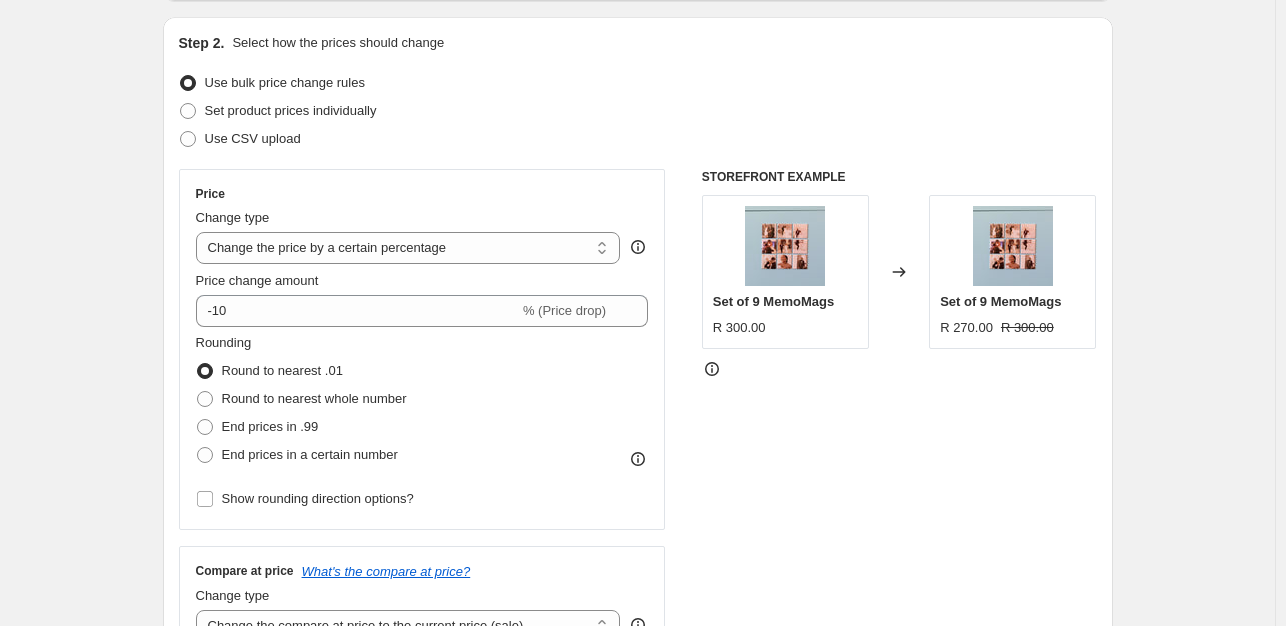 scroll, scrollTop: 200, scrollLeft: 0, axis: vertical 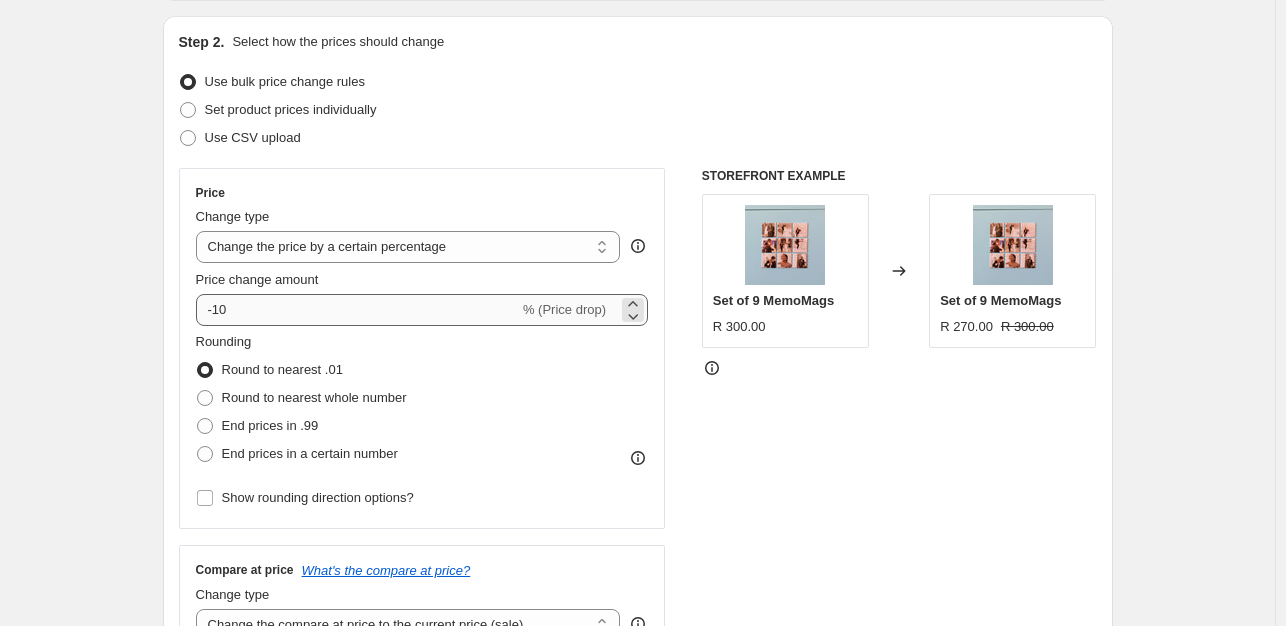 type on "Women's Day discount" 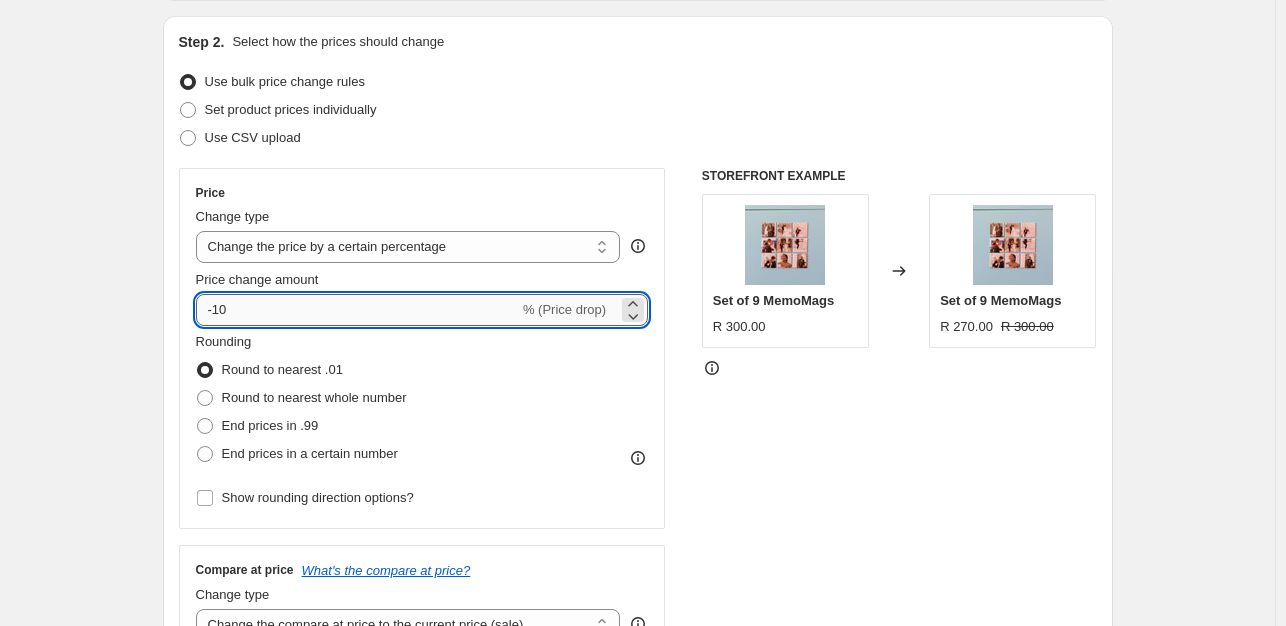 click on "-10" at bounding box center [357, 310] 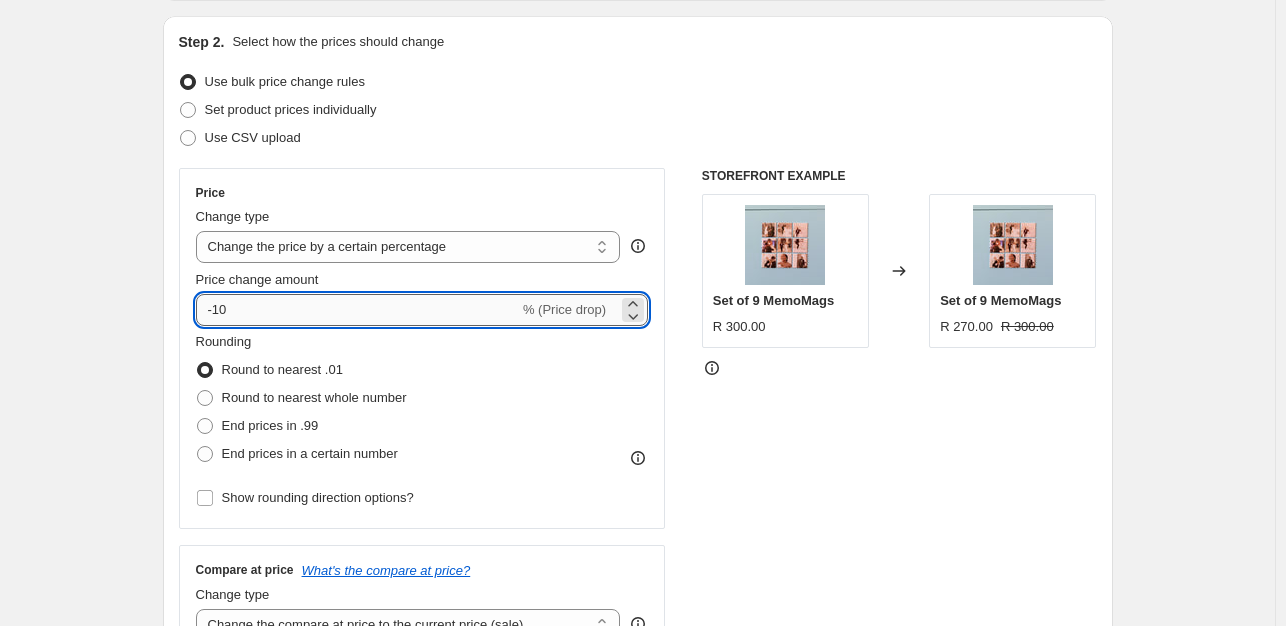 type on "-1" 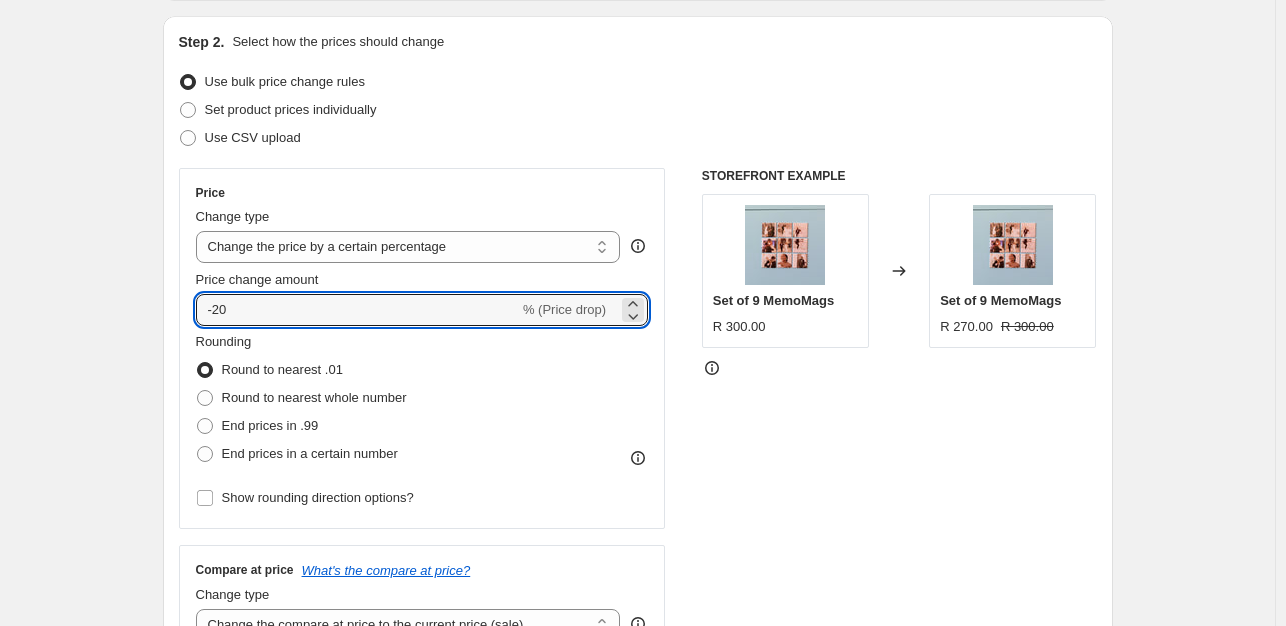 type on "-20" 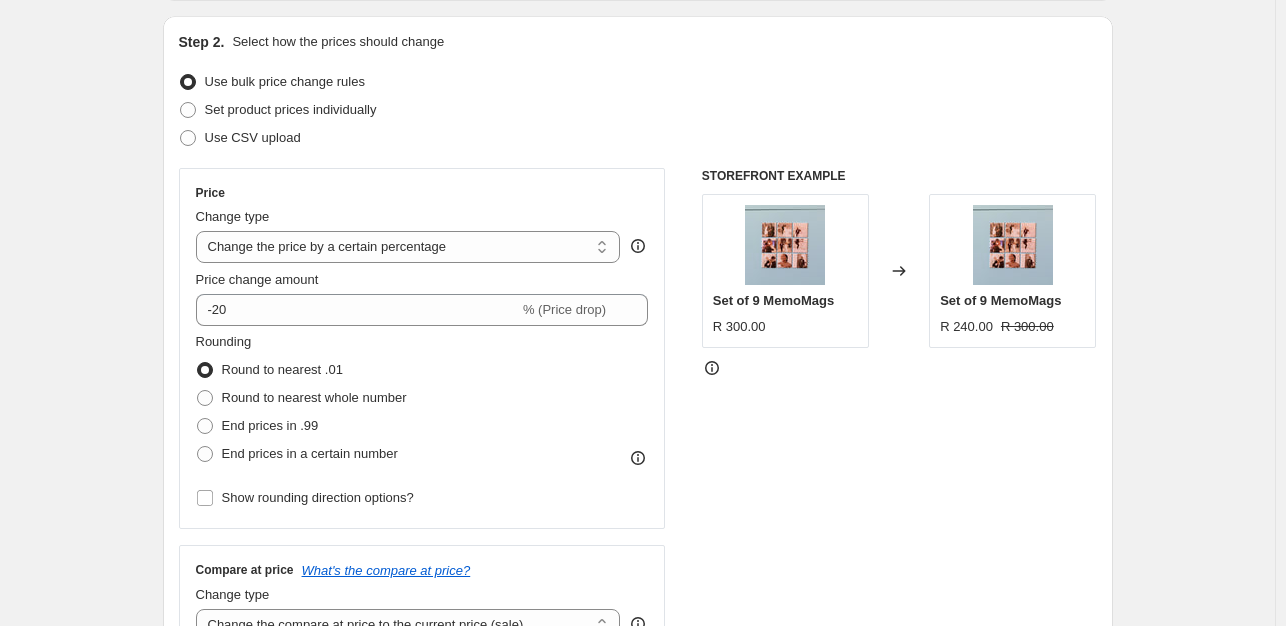 click on "Create new price change job. This page is ready Create new price change job Draft Step 1. Optionally give your price change job a title (eg "March 30% off sale on boots") Women's Day discount This title is just for internal use, customers won't see it Step 2. Select how the prices should change Use bulk price change rules Set product prices individually Use CSV upload Price Change type Change the price to a certain amount Change the price by a certain amount Change the price by a certain percentage Change the price to the current compare at price (price before sale) Change the price by a certain amount relative to the compare at price Change the price by a certain percentage relative to the compare at price Don't change the price Change the price by a certain percentage relative to the cost per item Change price to certain cost margin Change the price by a certain percentage Price change amount -20 % (Price drop) Rounding Round to nearest .01 Round to nearest whole number End prices in .99 Compare at price" at bounding box center [638, 799] 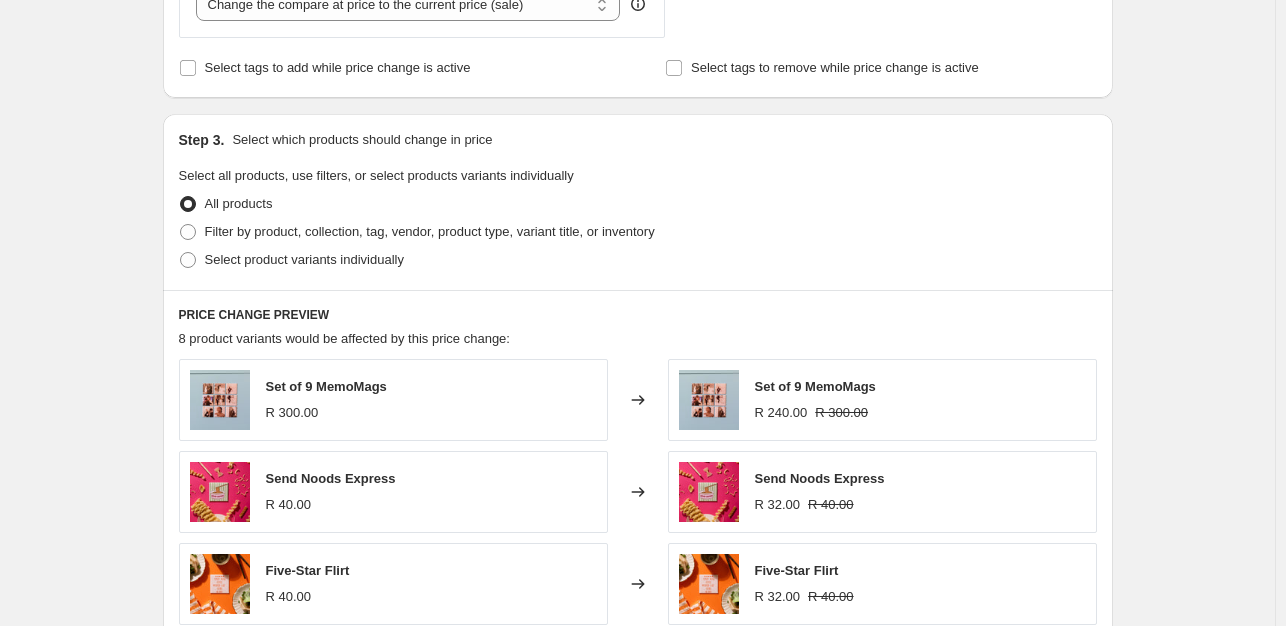 scroll, scrollTop: 900, scrollLeft: 0, axis: vertical 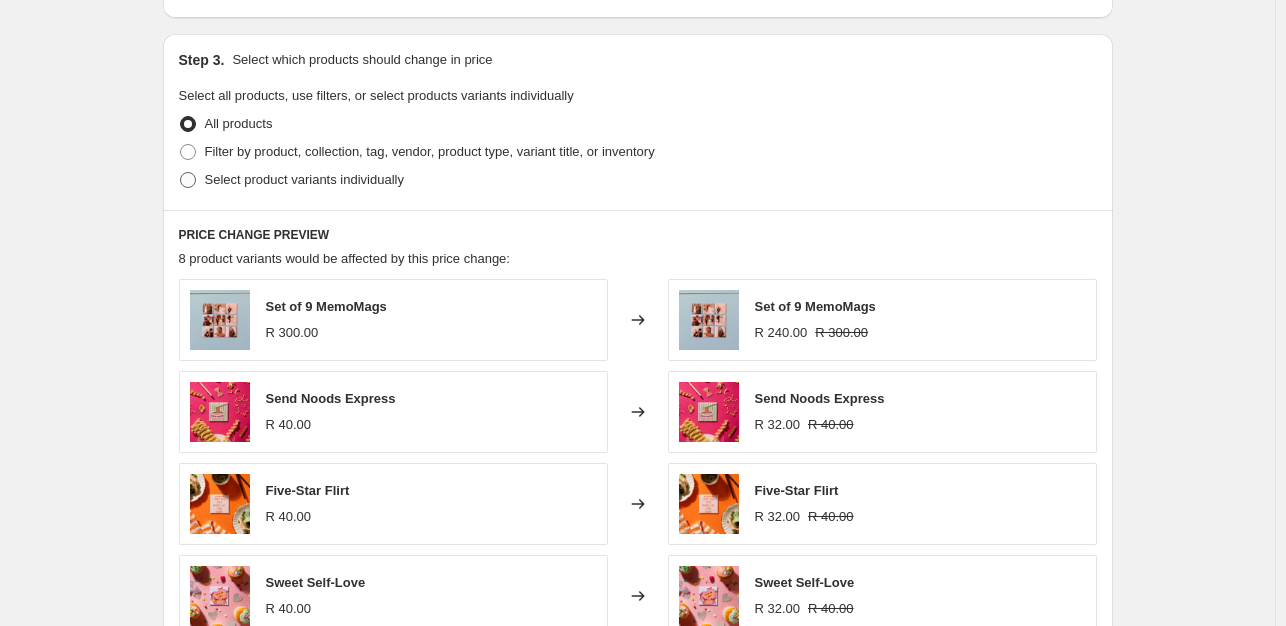 click at bounding box center (188, 180) 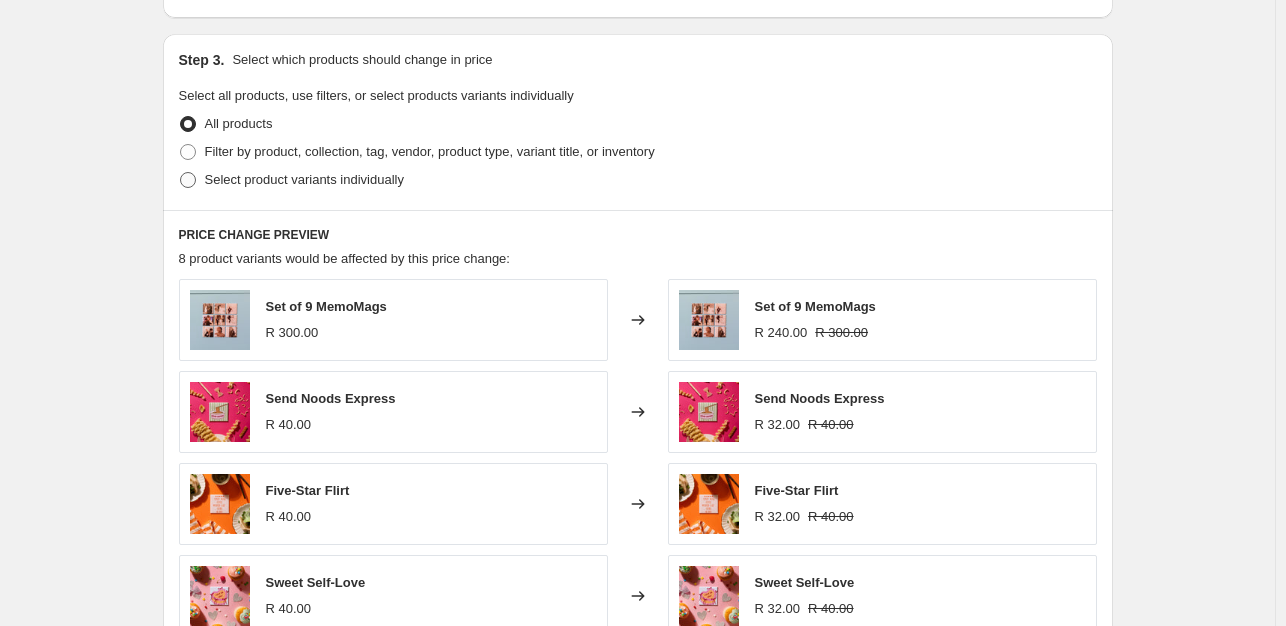 radio on "true" 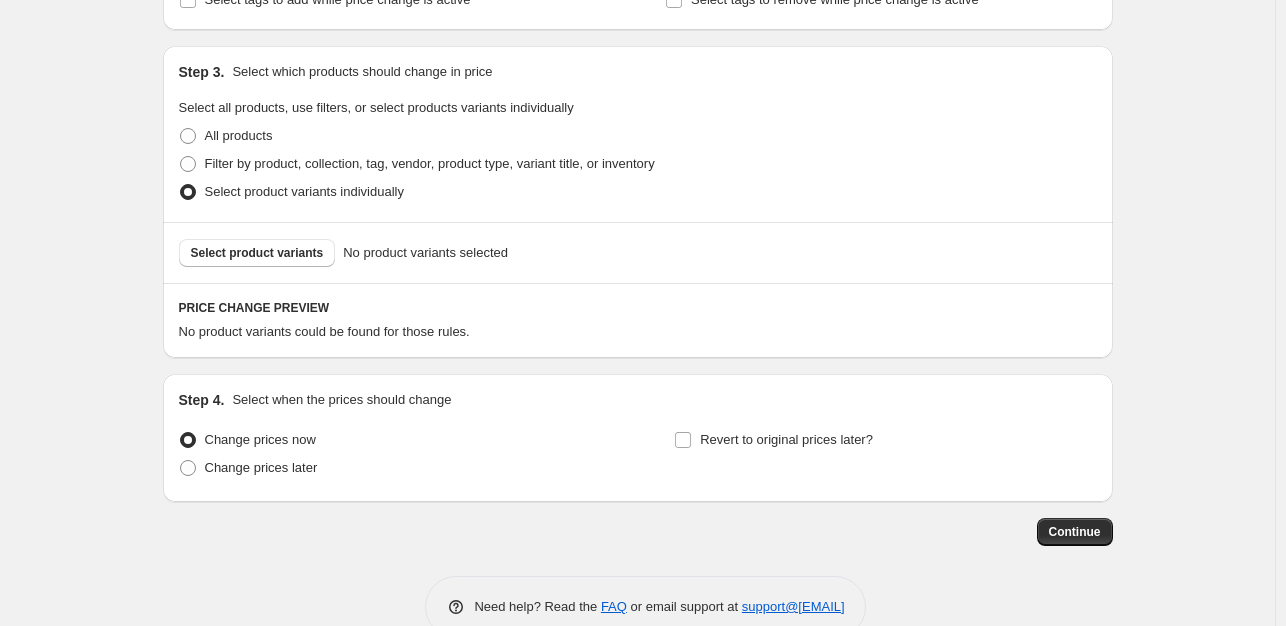 scroll, scrollTop: 900, scrollLeft: 0, axis: vertical 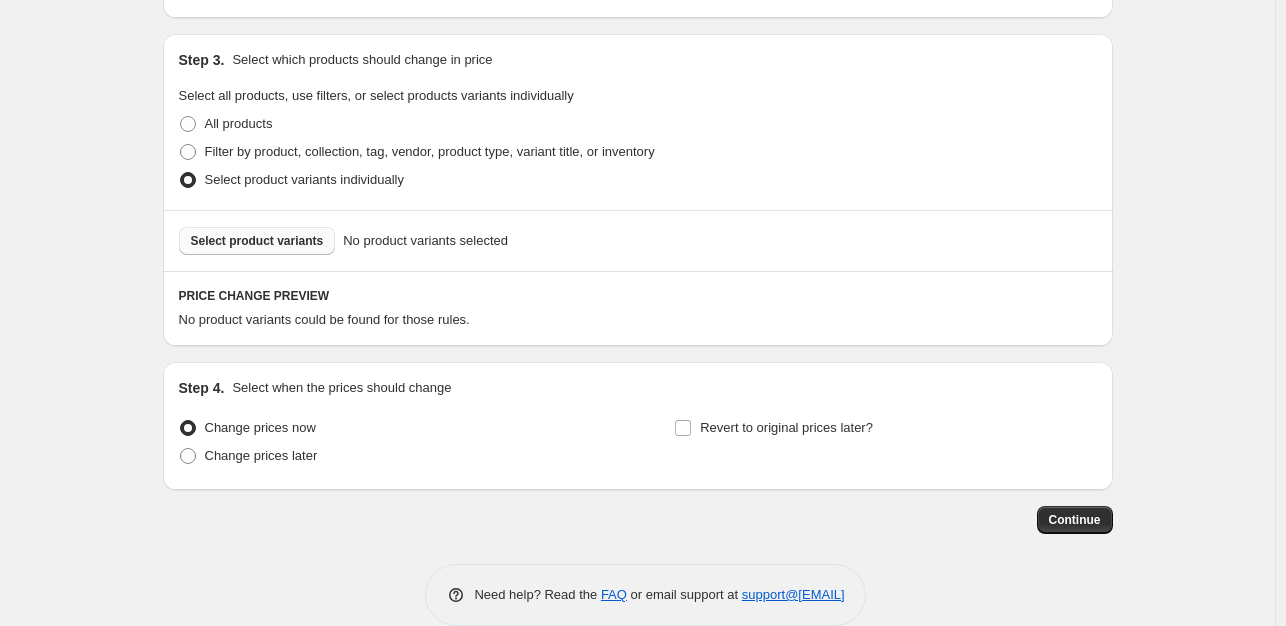 click on "Select product variants" at bounding box center [257, 241] 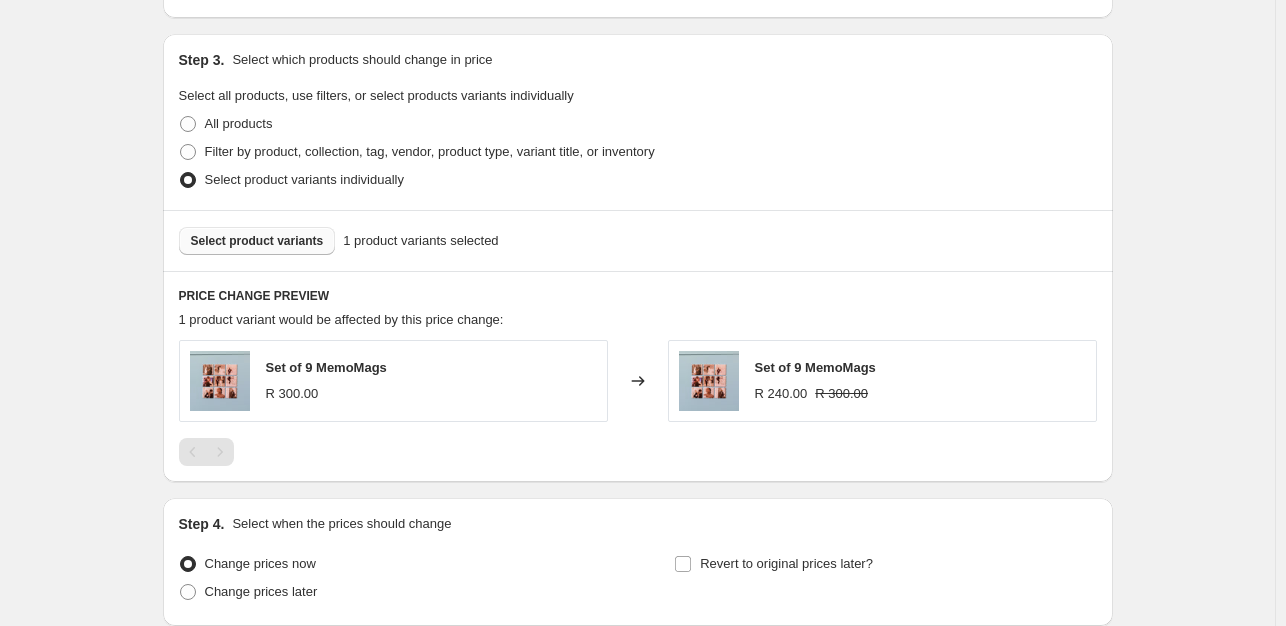 scroll, scrollTop: 1066, scrollLeft: 0, axis: vertical 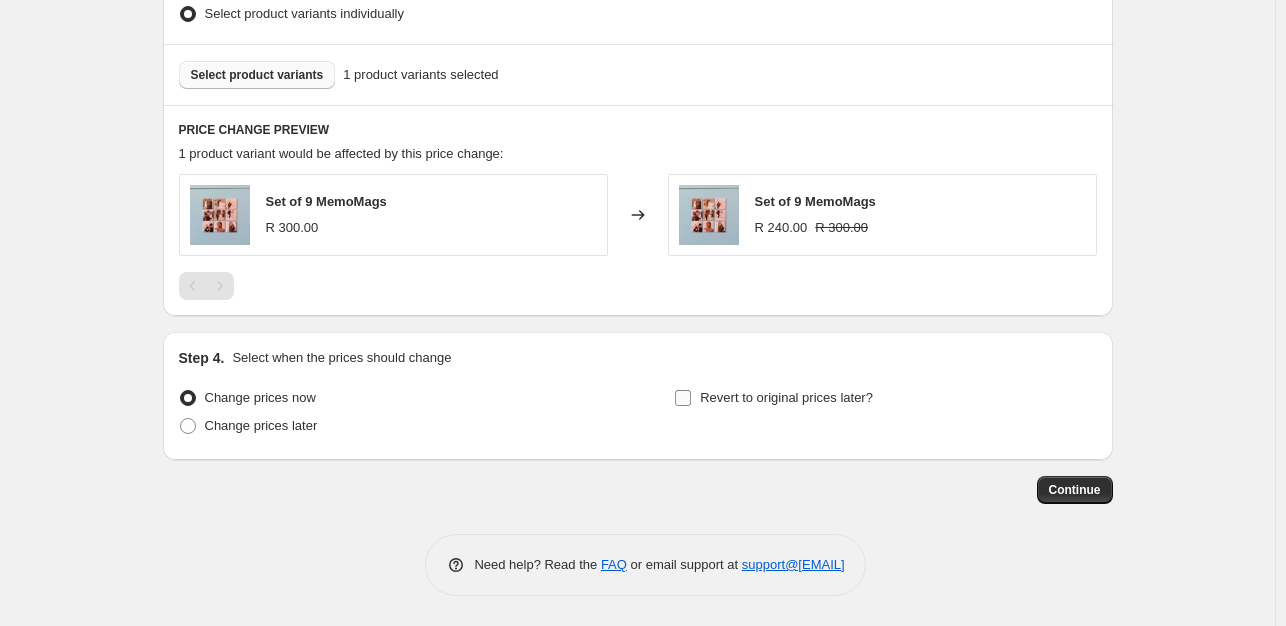 click on "Revert to original prices later?" at bounding box center [683, 398] 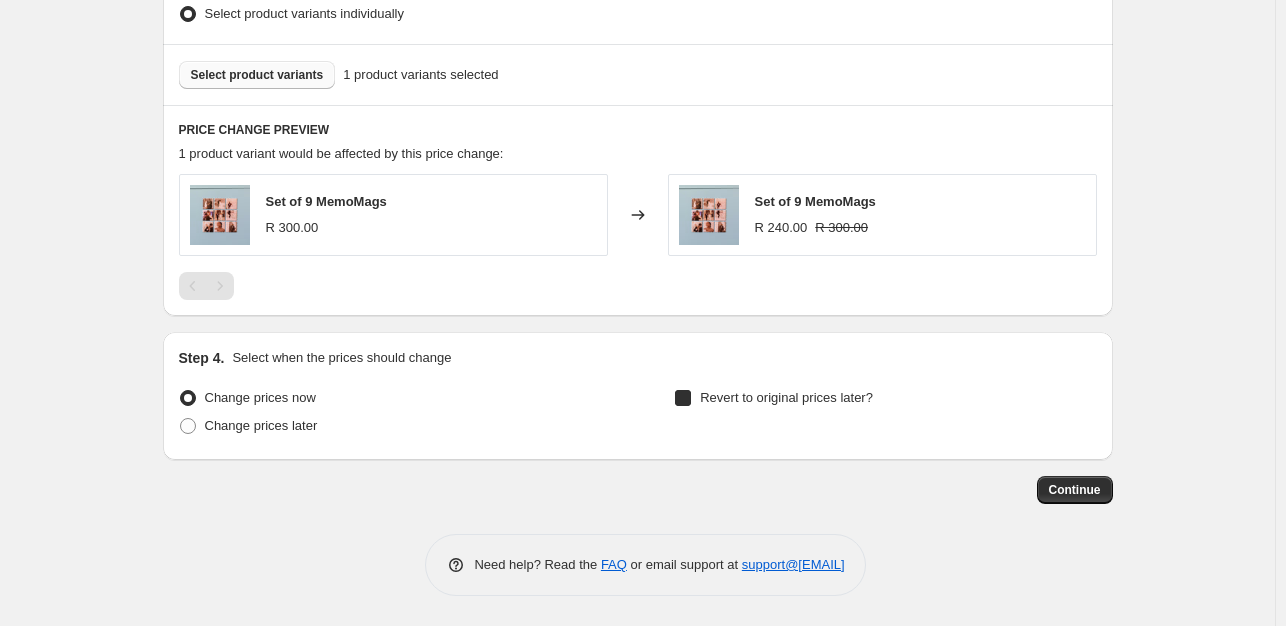 checkbox on "true" 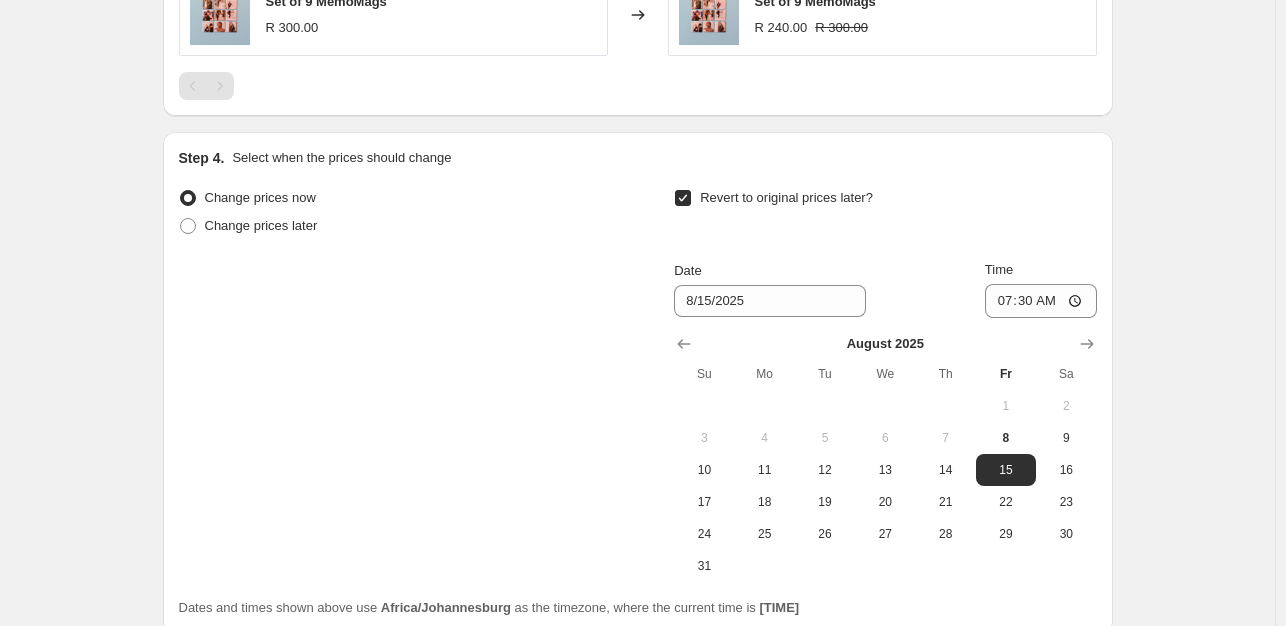 scroll, scrollTop: 1366, scrollLeft: 0, axis: vertical 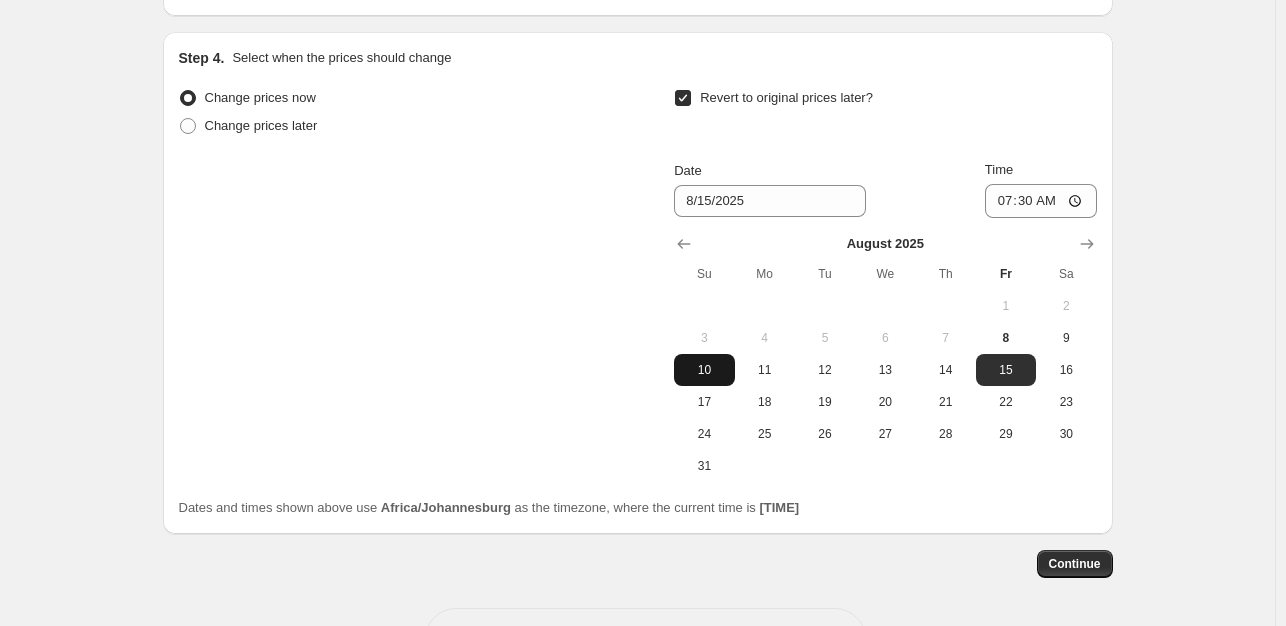 click on "10" at bounding box center (704, 370) 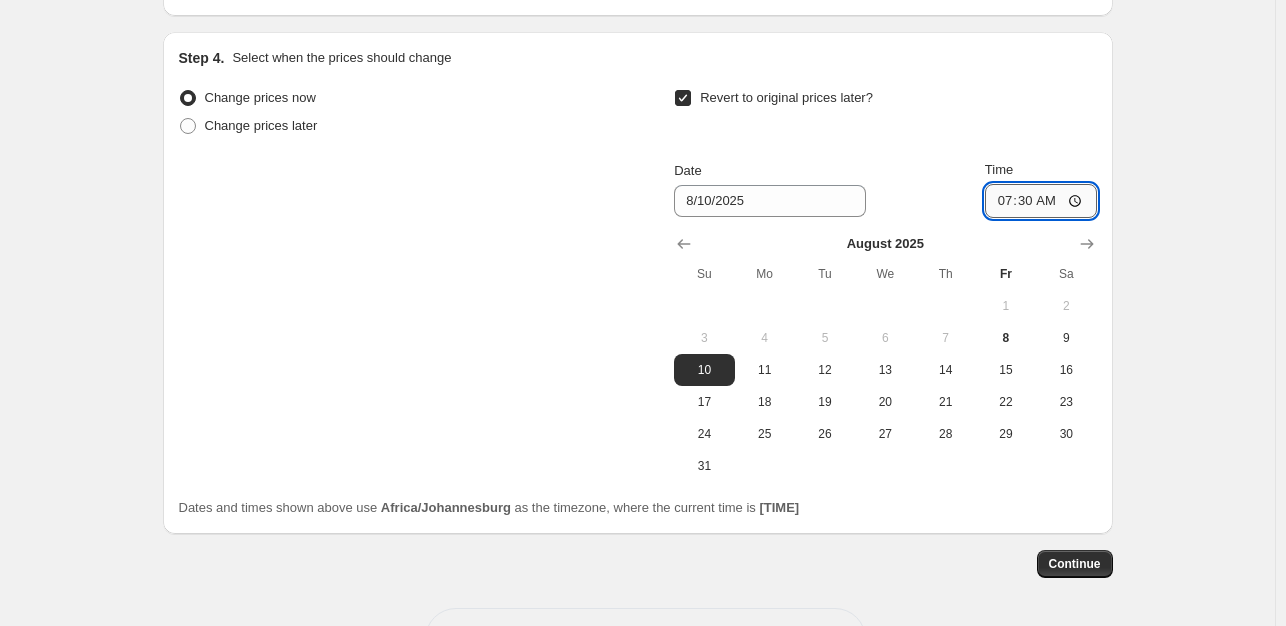 click on "07:30" at bounding box center (1041, 201) 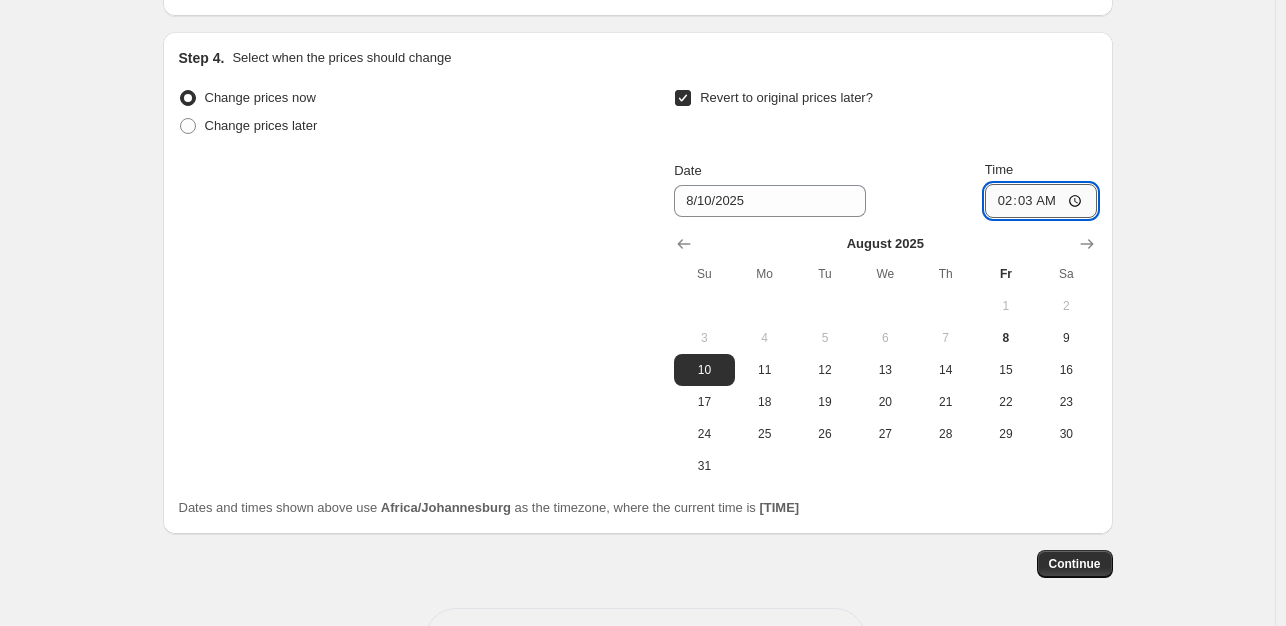 click on "02:03" at bounding box center [1041, 201] 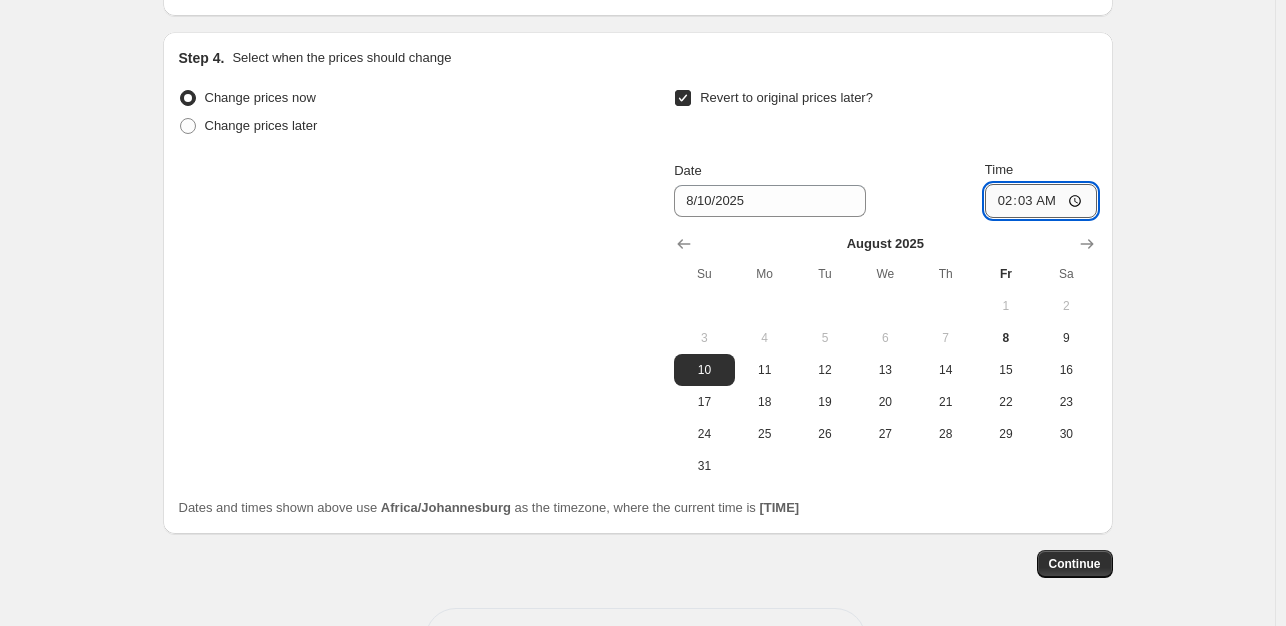 click on "02:03" at bounding box center (1041, 201) 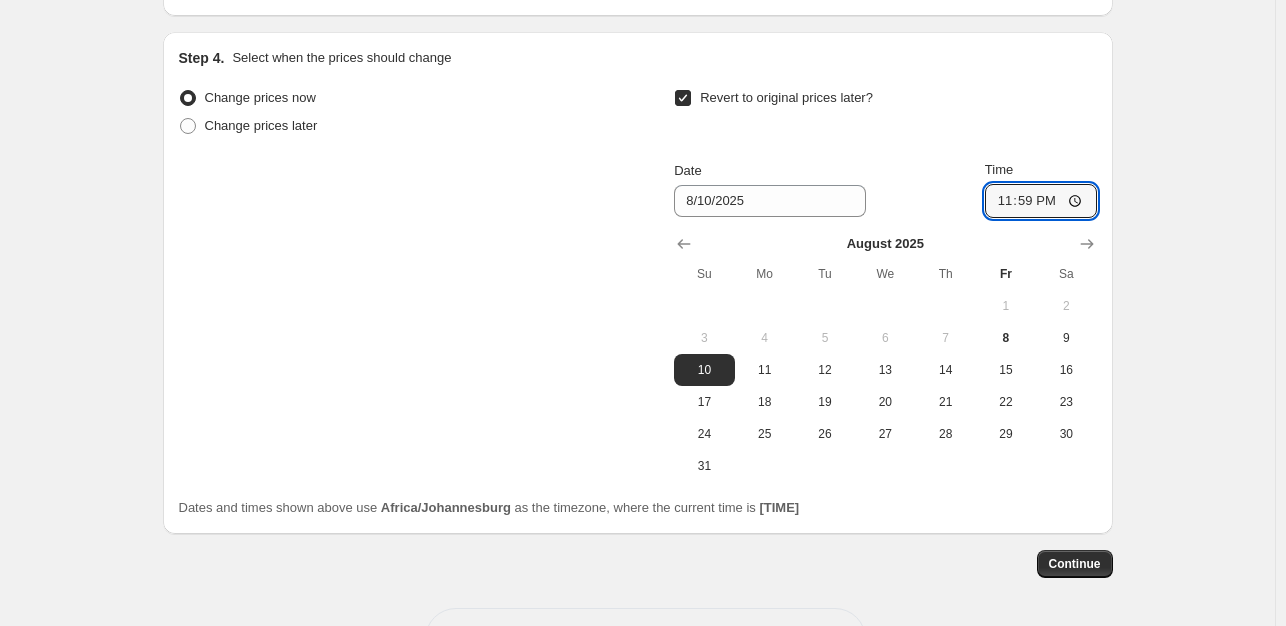 type on "23:59" 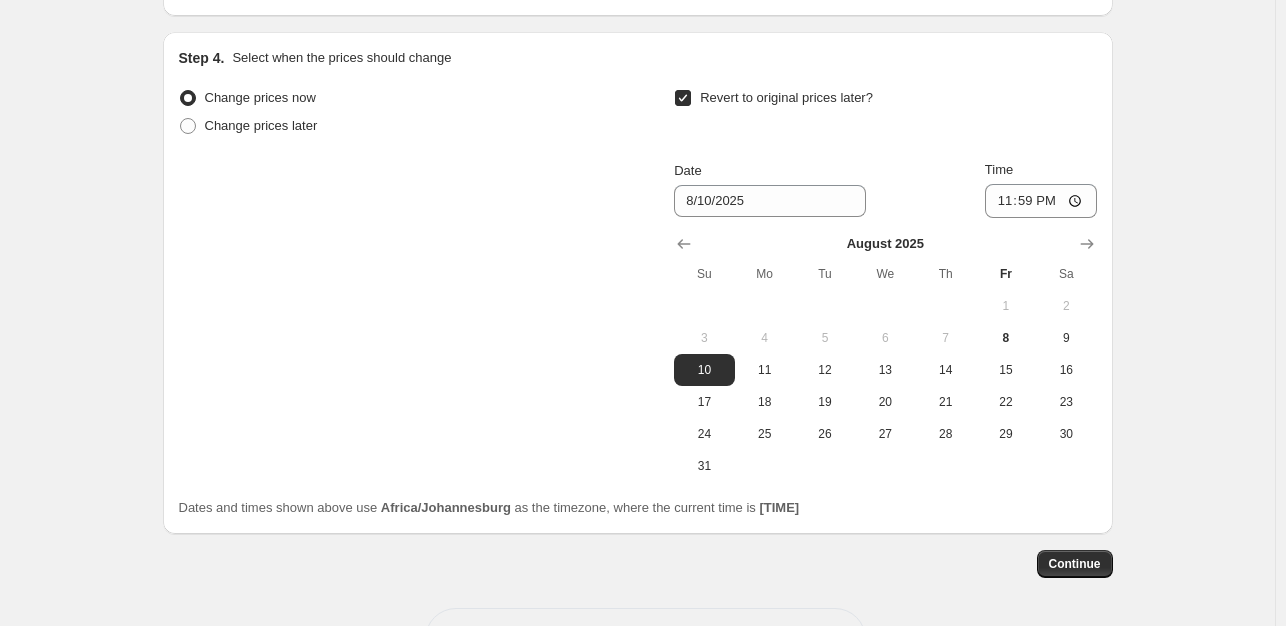 click on "Change prices now Change prices later Revert to original prices later? Date 8/10/2025 Time 23:59 August   2025 Su Mo Tu We Th Fr Sa 1 2 3 4 5 6 7 8 9 10 11 12 13 14 15 16 17 18 19 20 21 22 23 24 25 26 27 28 29 30 31" at bounding box center [638, 283] 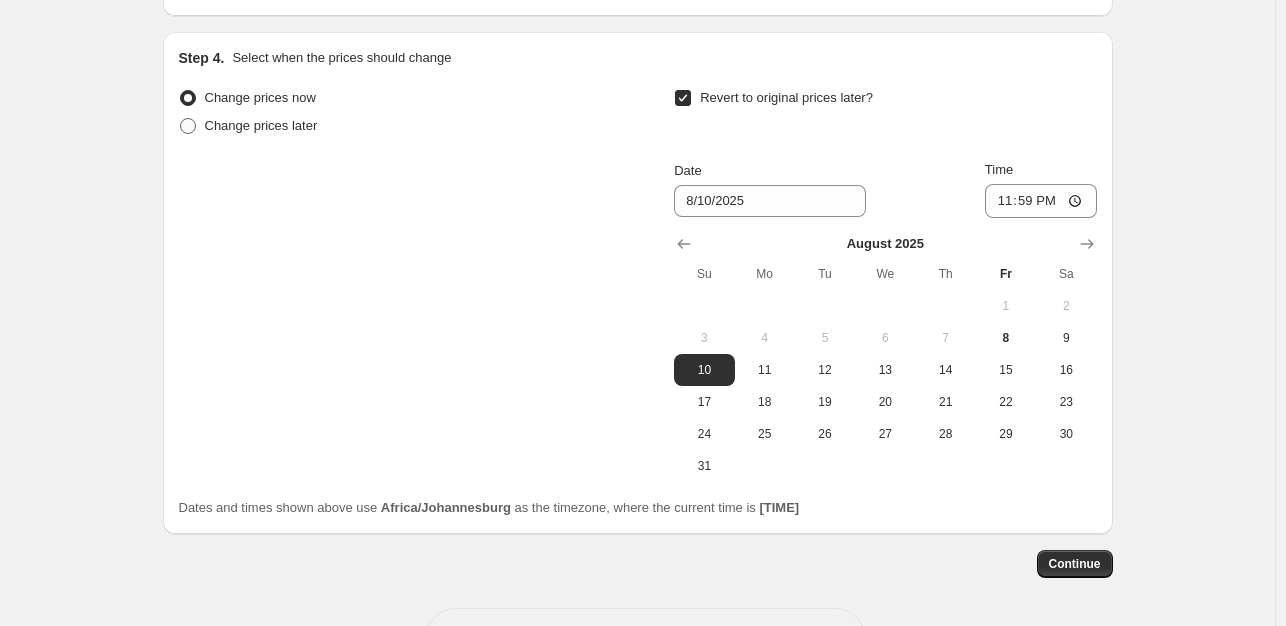 click at bounding box center (188, 126) 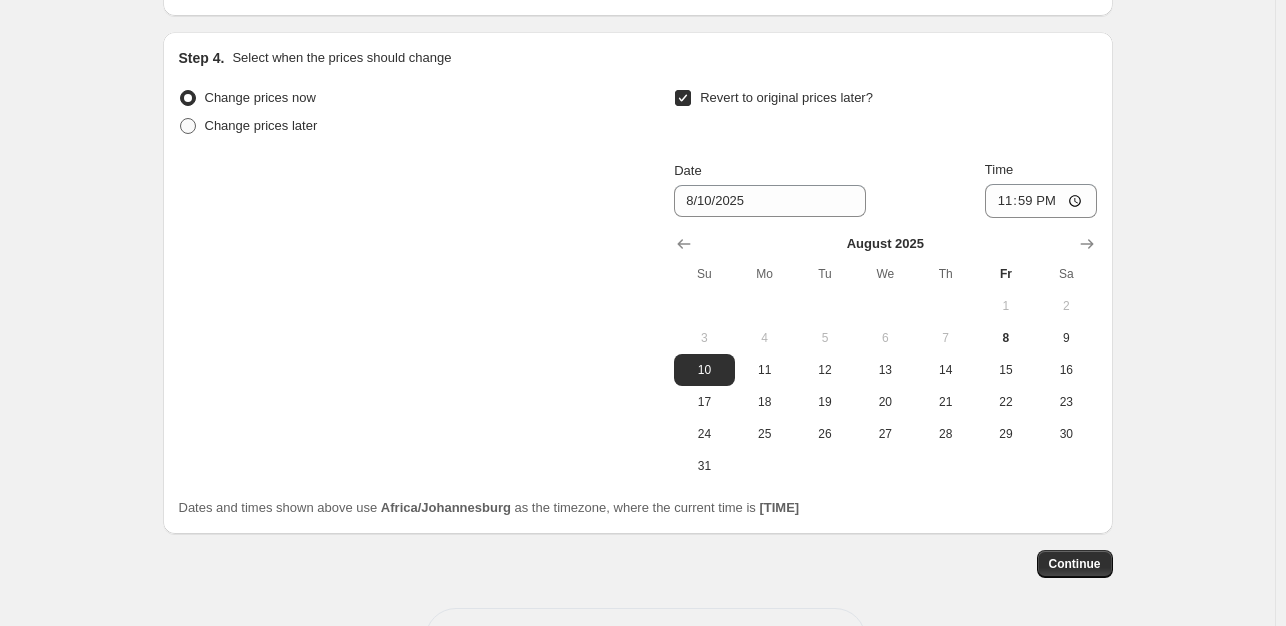 radio on "true" 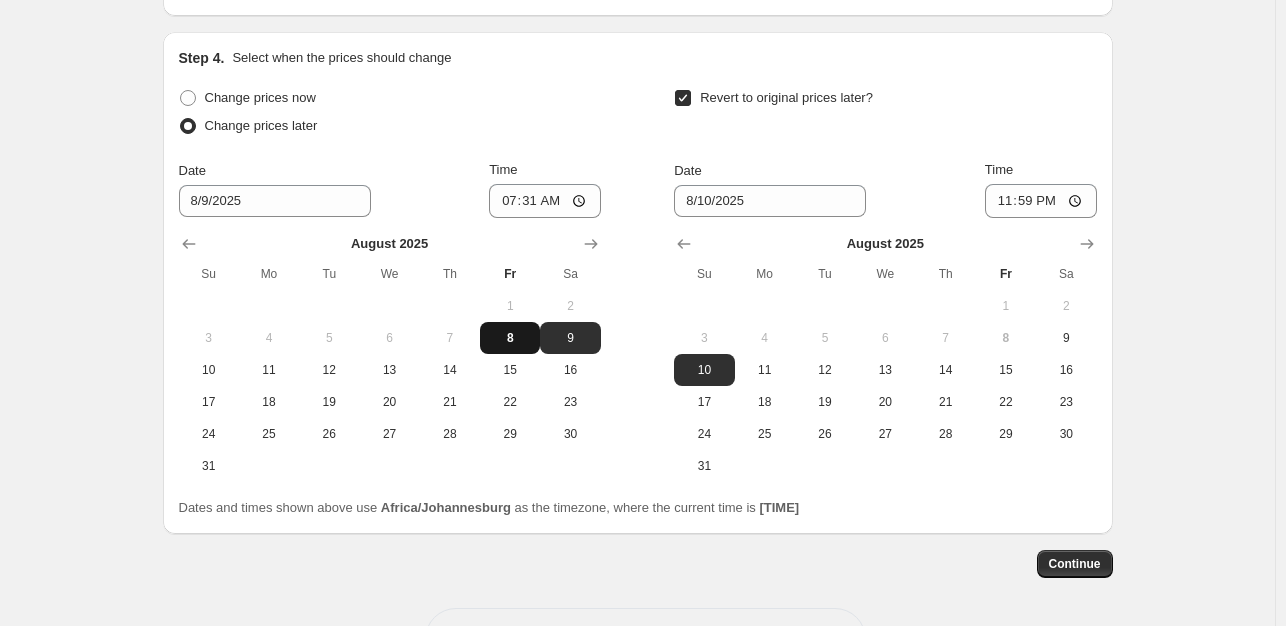 click on "8" at bounding box center [510, 338] 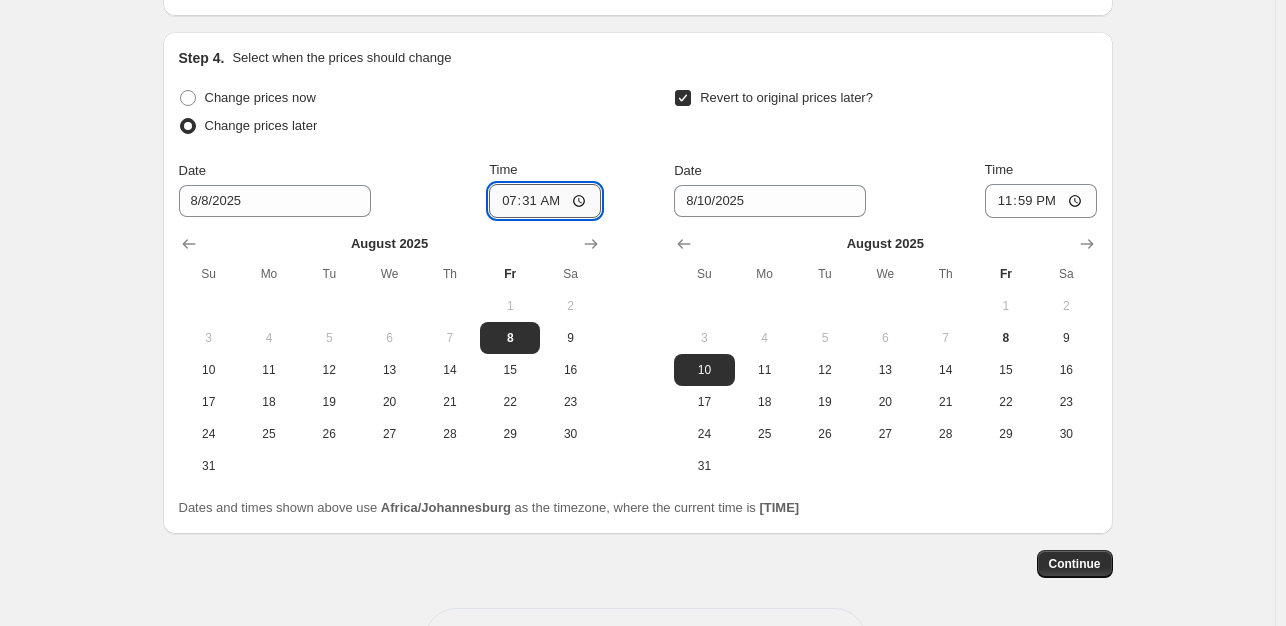 click on "07:31" at bounding box center (545, 201) 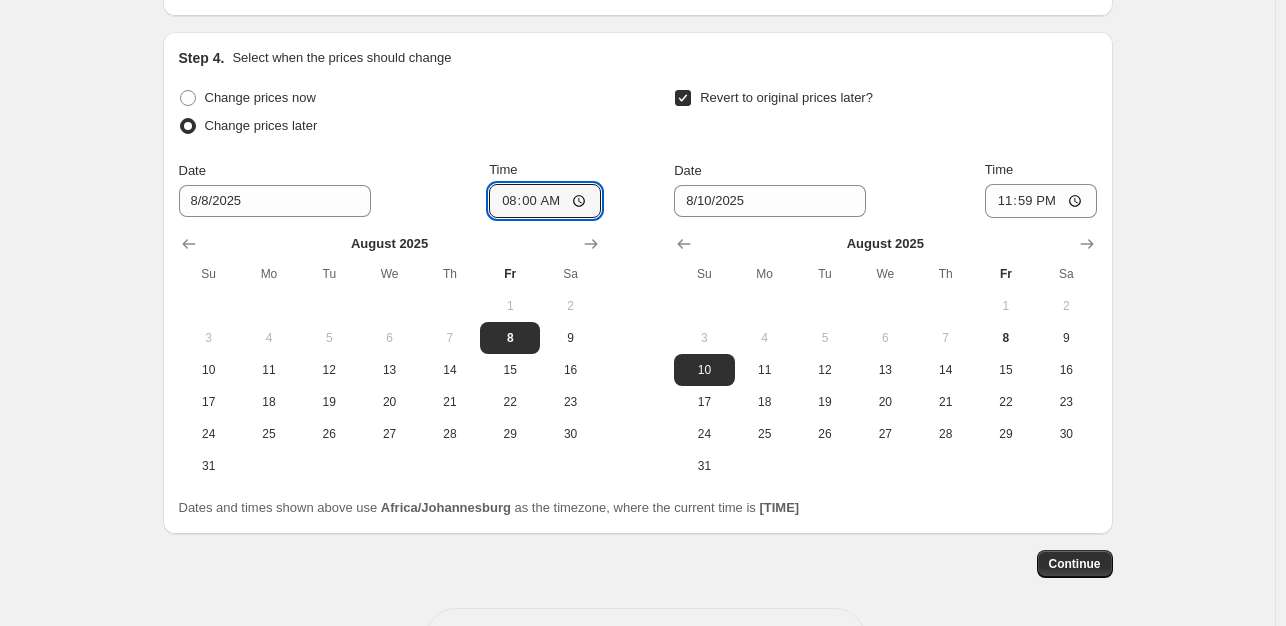 type on "08:00" 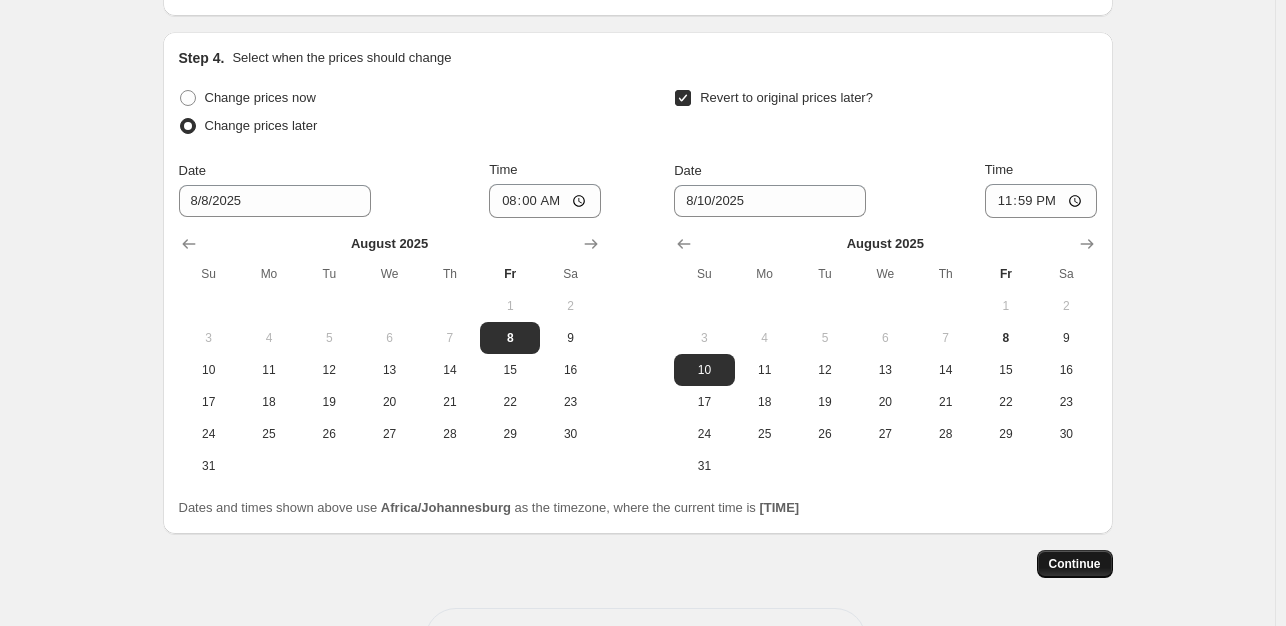 click on "Continue" at bounding box center [1075, 564] 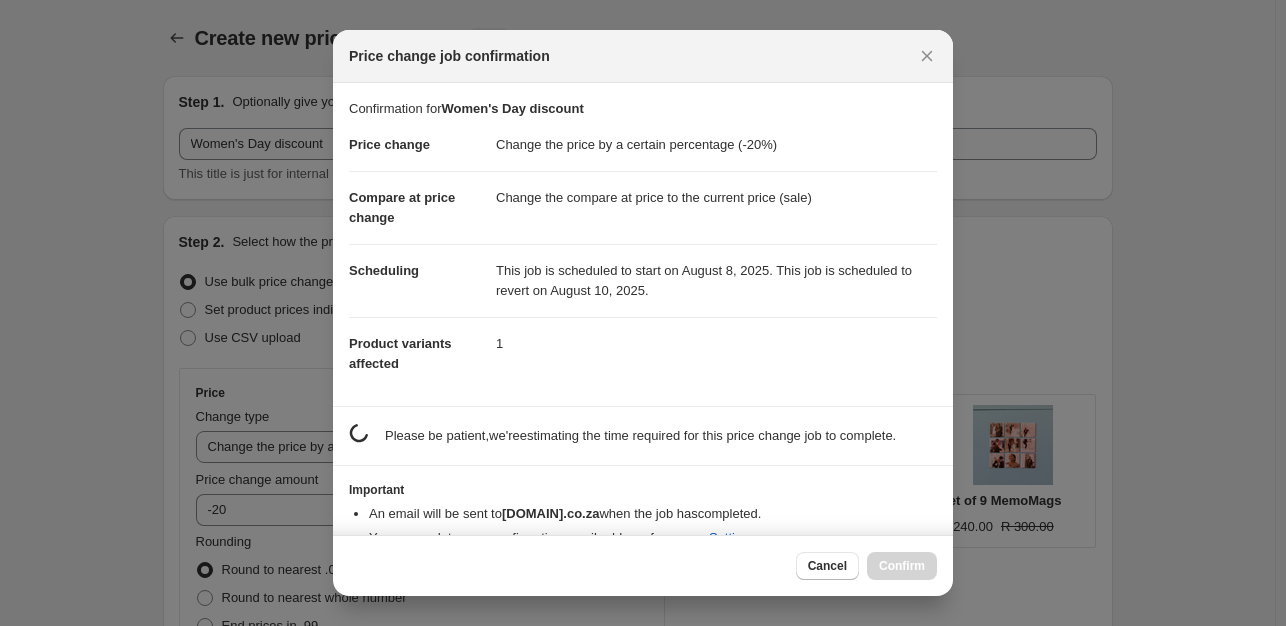 scroll, scrollTop: 1366, scrollLeft: 0, axis: vertical 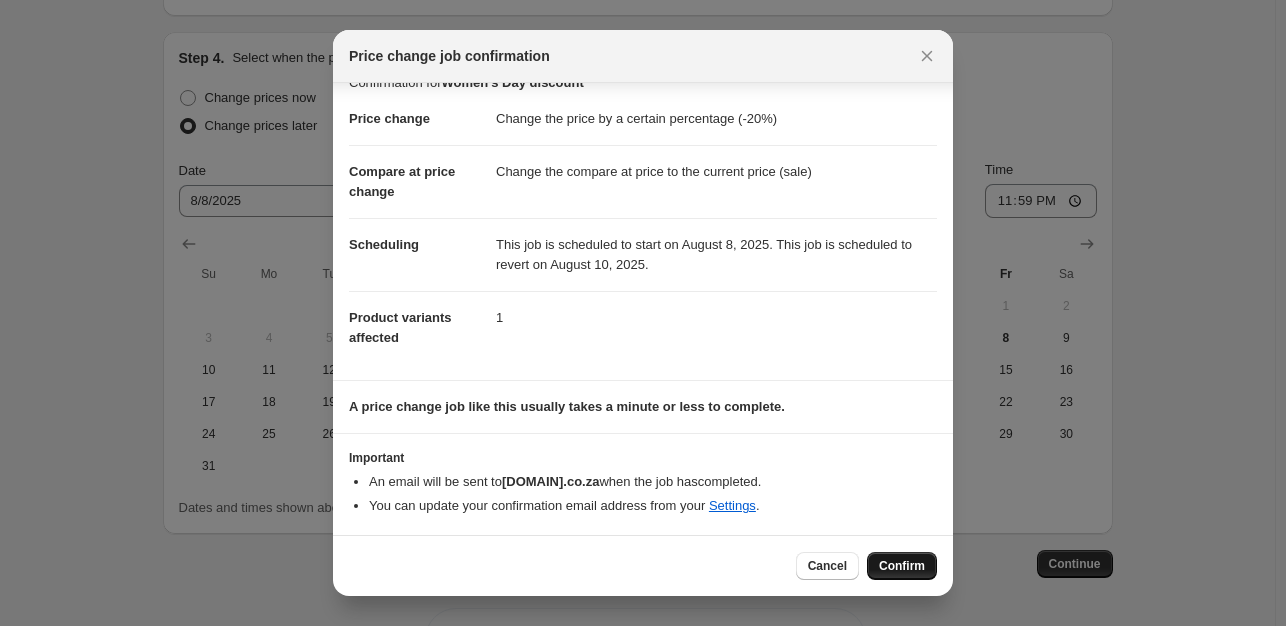 click on "Confirm" at bounding box center [902, 566] 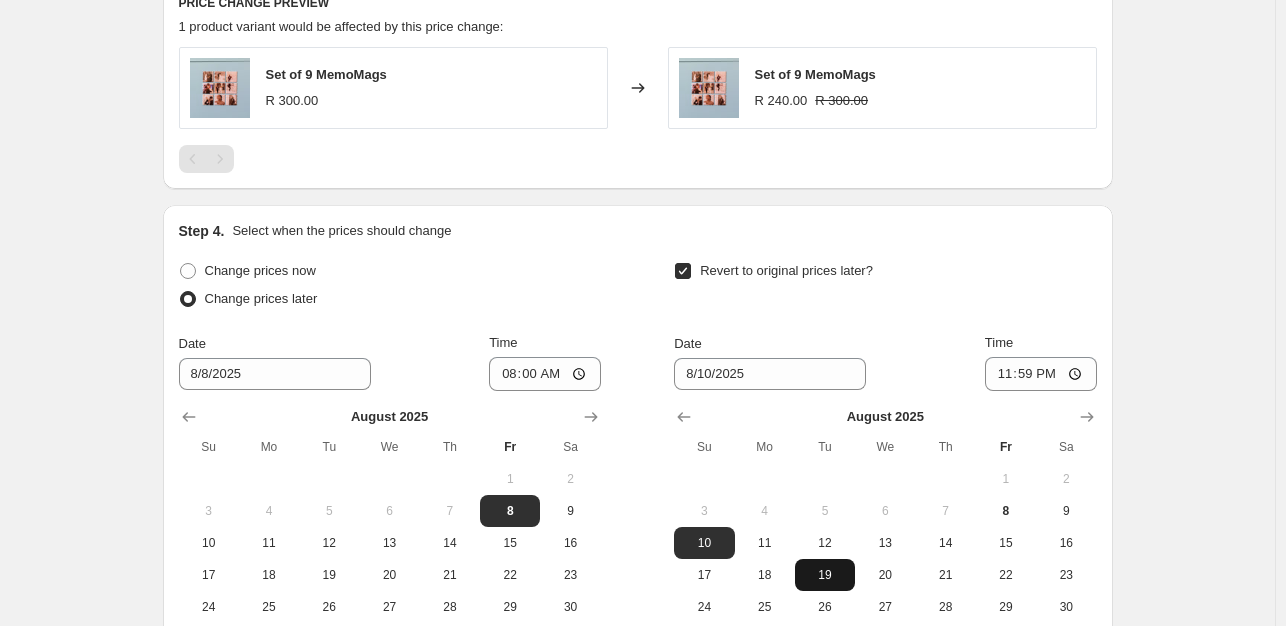 scroll, scrollTop: 1562, scrollLeft: 0, axis: vertical 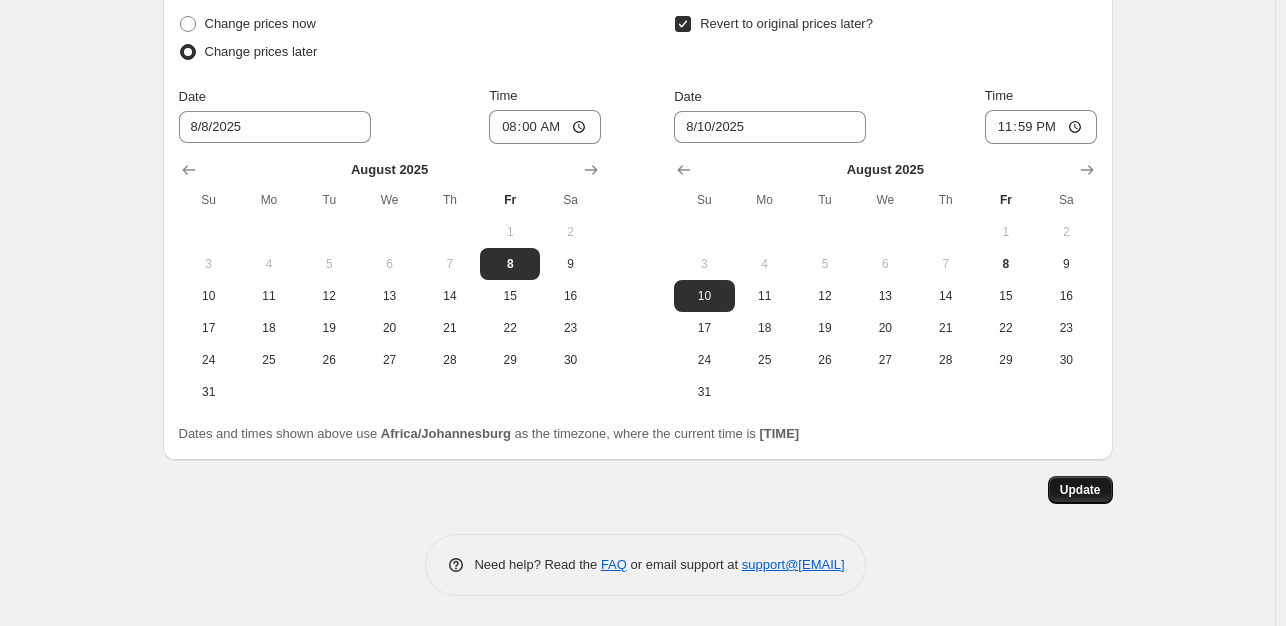 click on "Update" at bounding box center (1080, 490) 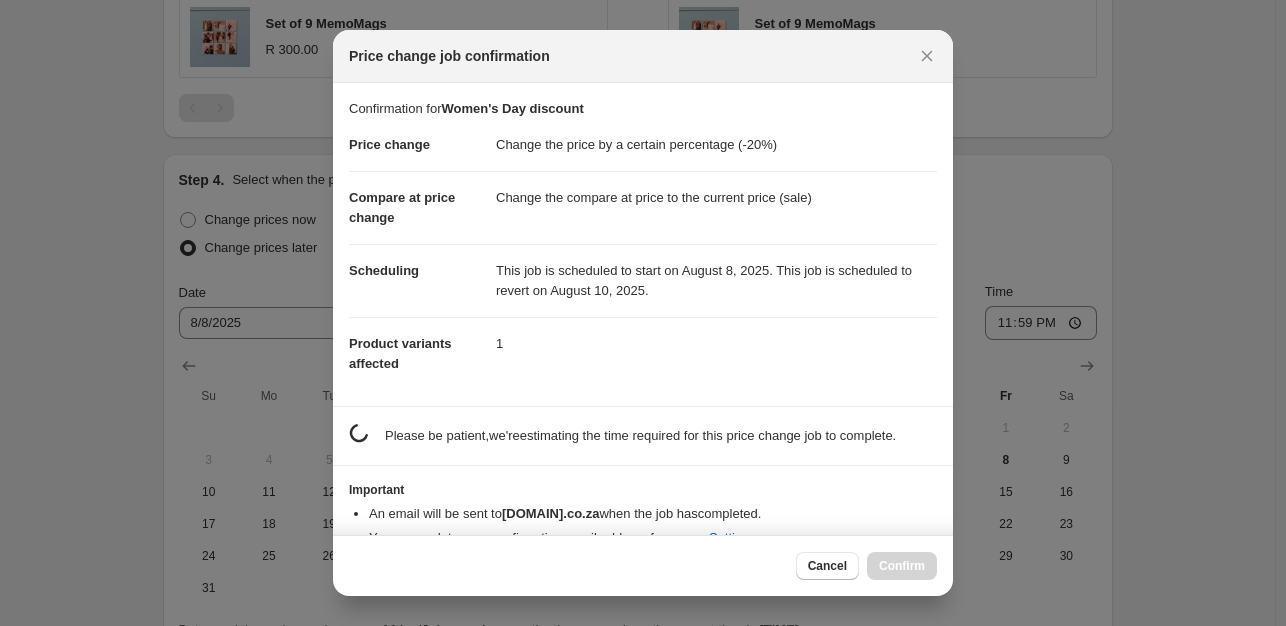 scroll, scrollTop: 0, scrollLeft: 0, axis: both 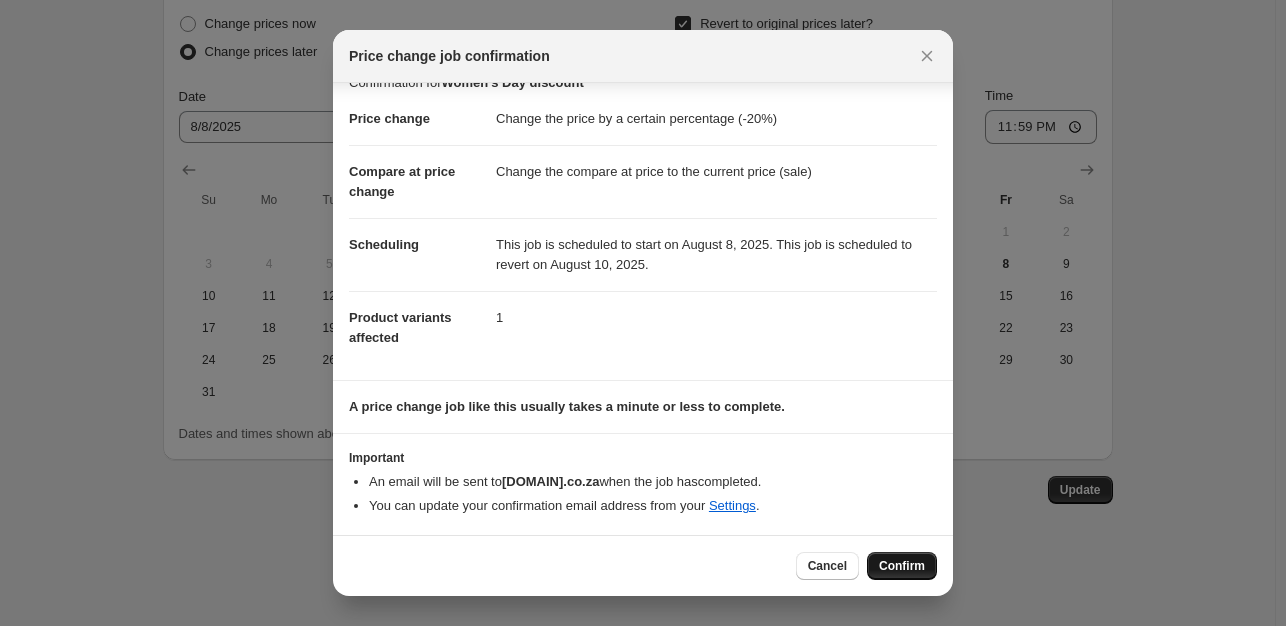 click on "Confirm" at bounding box center (902, 566) 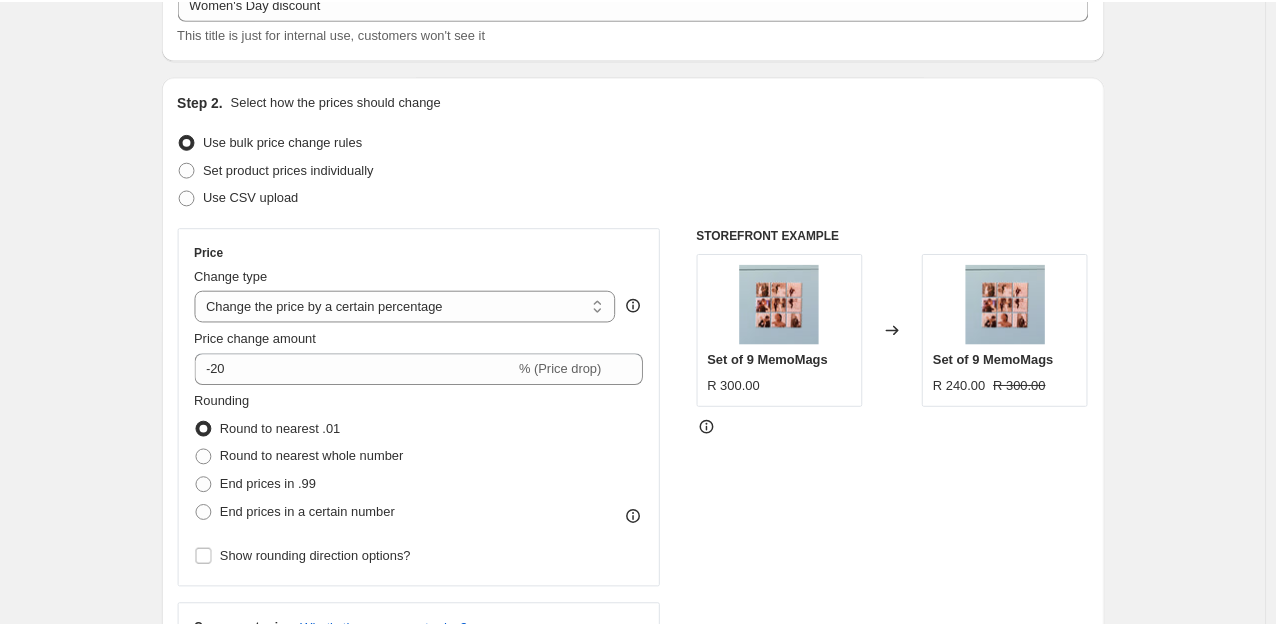 scroll, scrollTop: 0, scrollLeft: 0, axis: both 